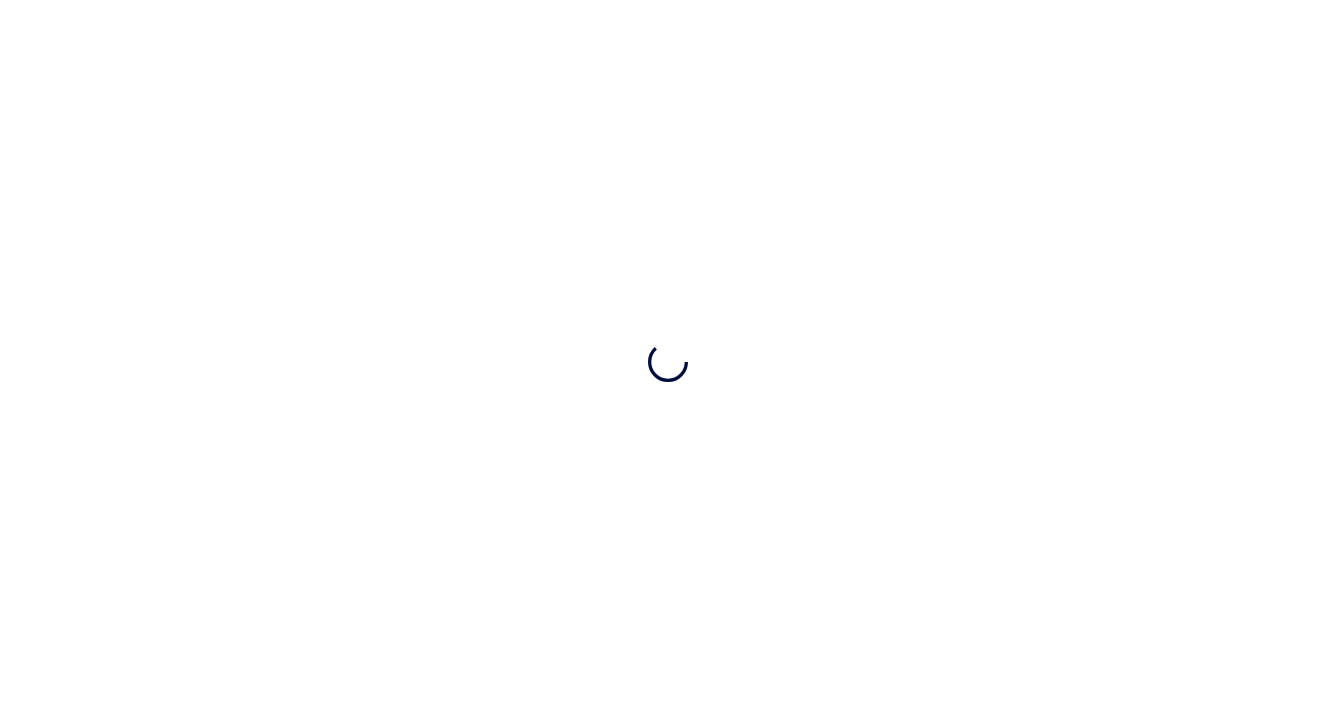 scroll, scrollTop: 0, scrollLeft: 0, axis: both 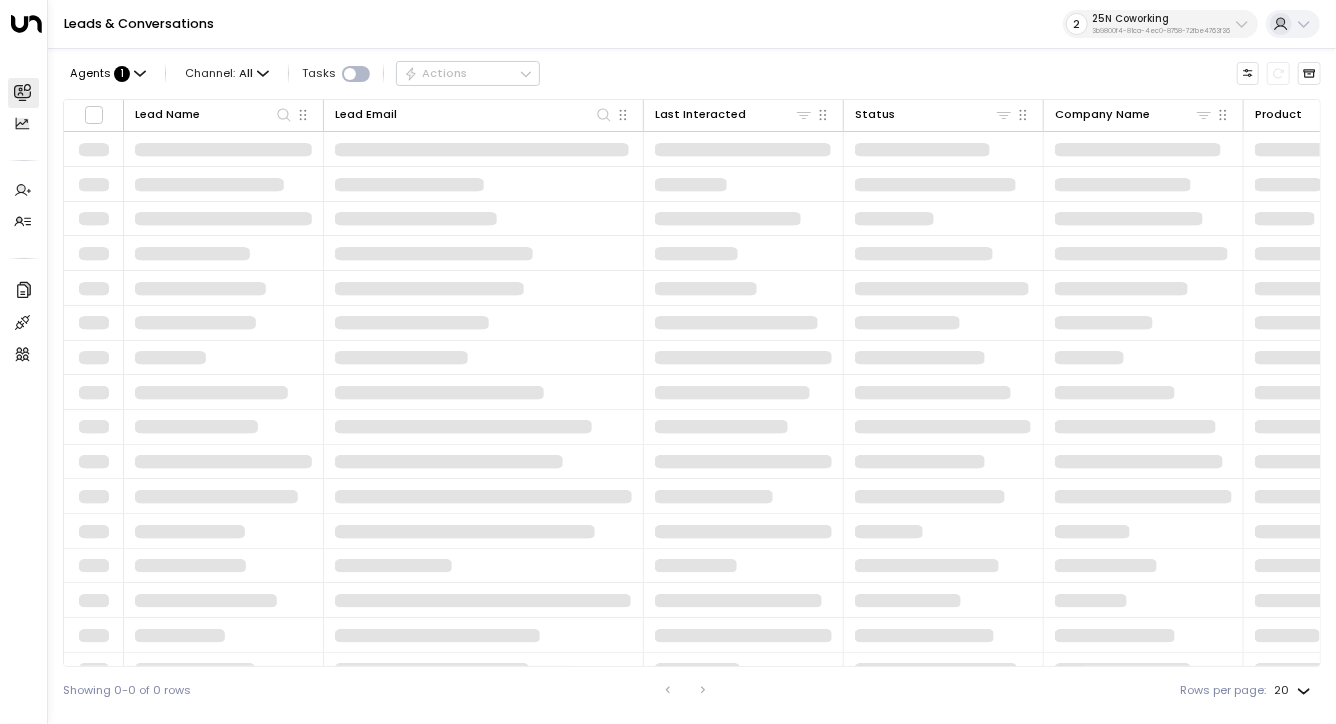 click on "3b9800f4-81ca-4ec0-8758-72fbe4763f36" at bounding box center [1161, 31] 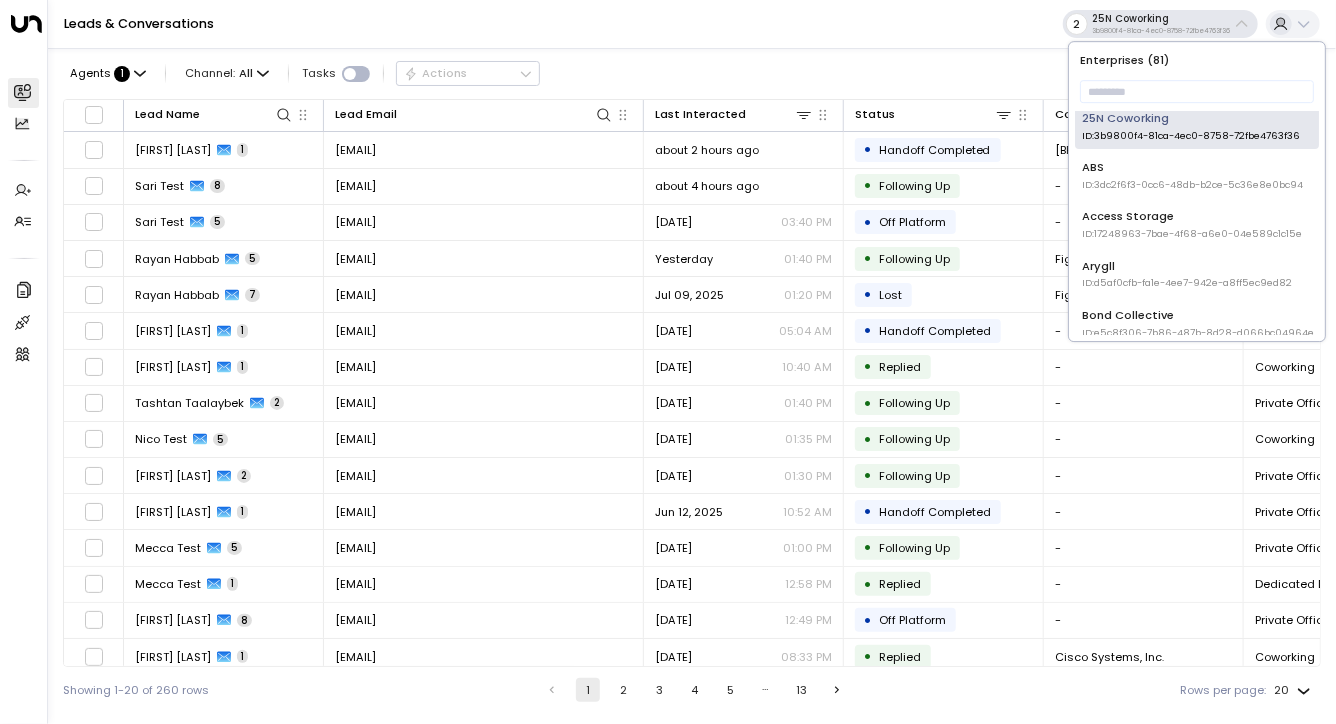 scroll, scrollTop: 0, scrollLeft: 0, axis: both 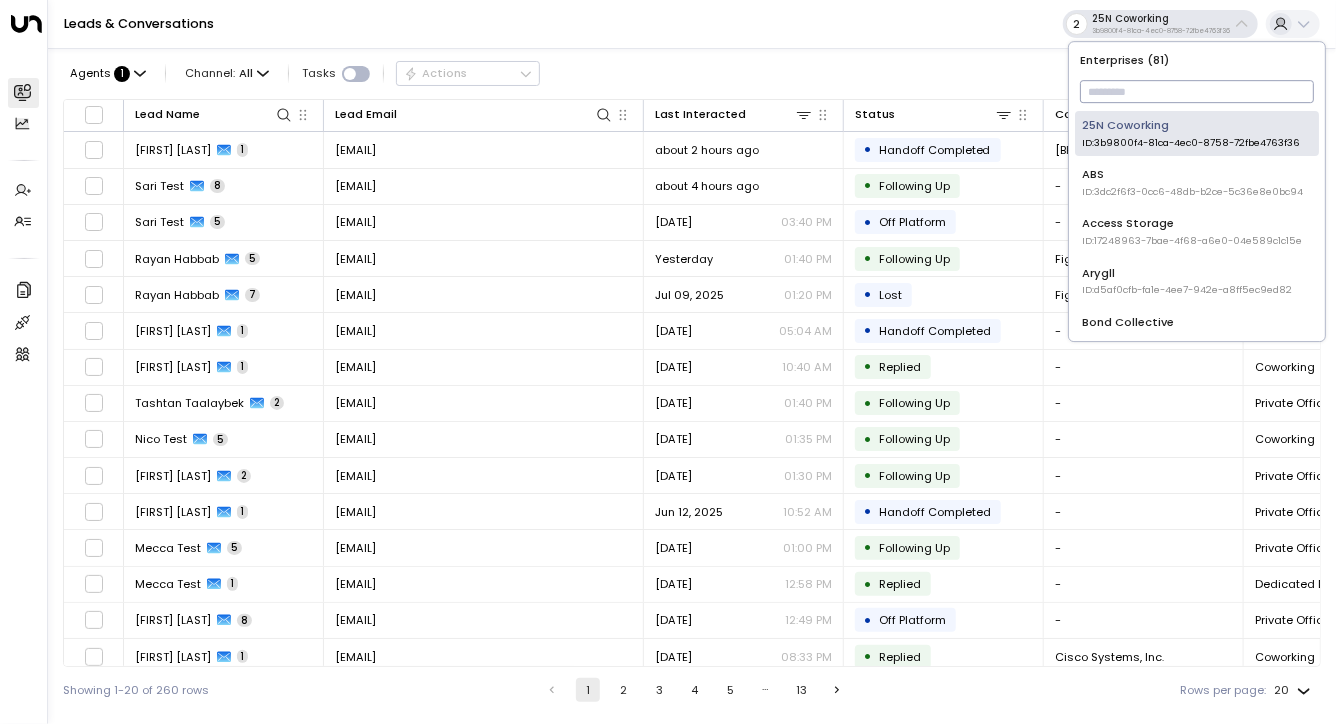 click at bounding box center (1197, 91) 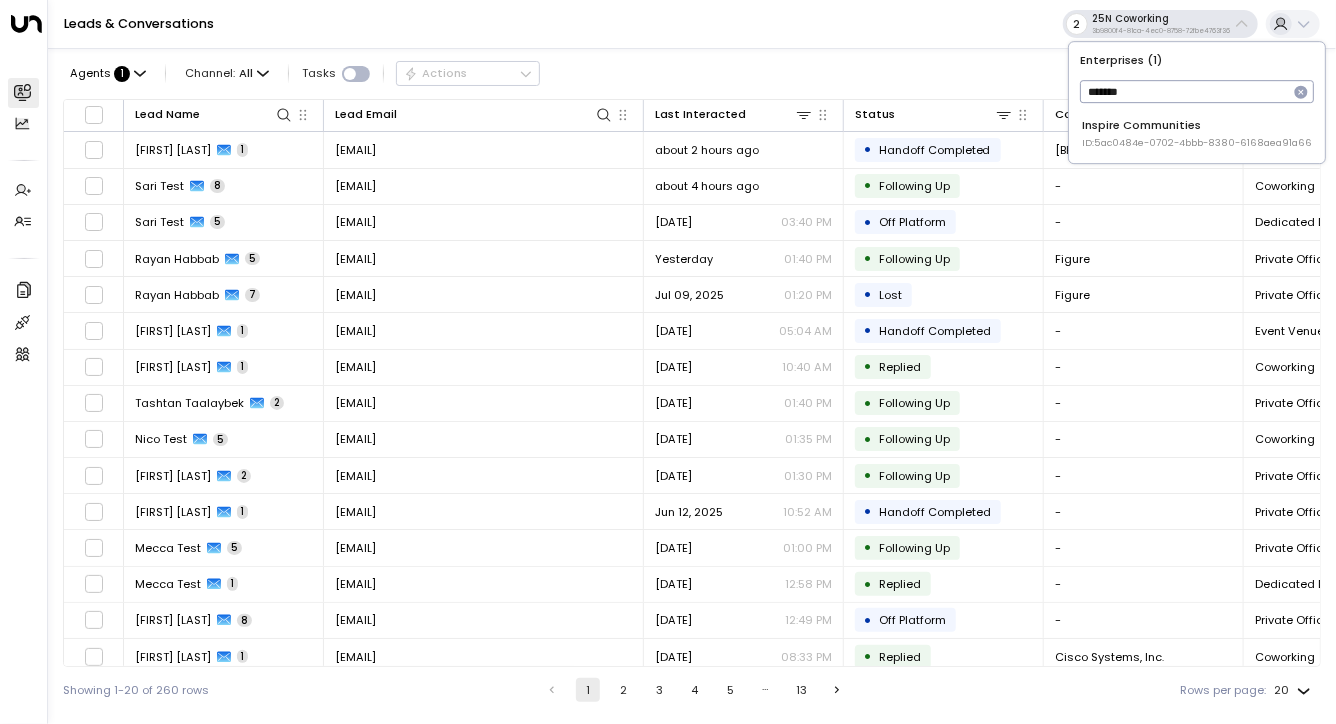 type on "*******" 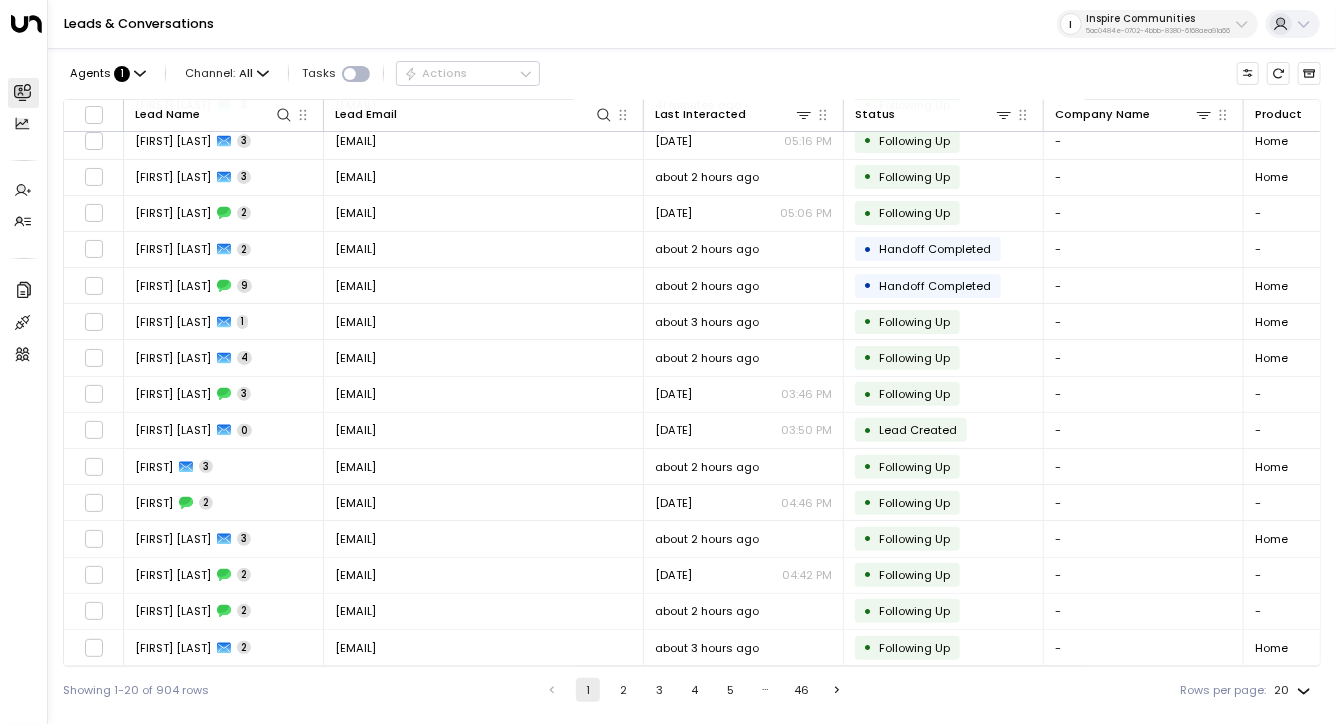 scroll, scrollTop: 0, scrollLeft: 0, axis: both 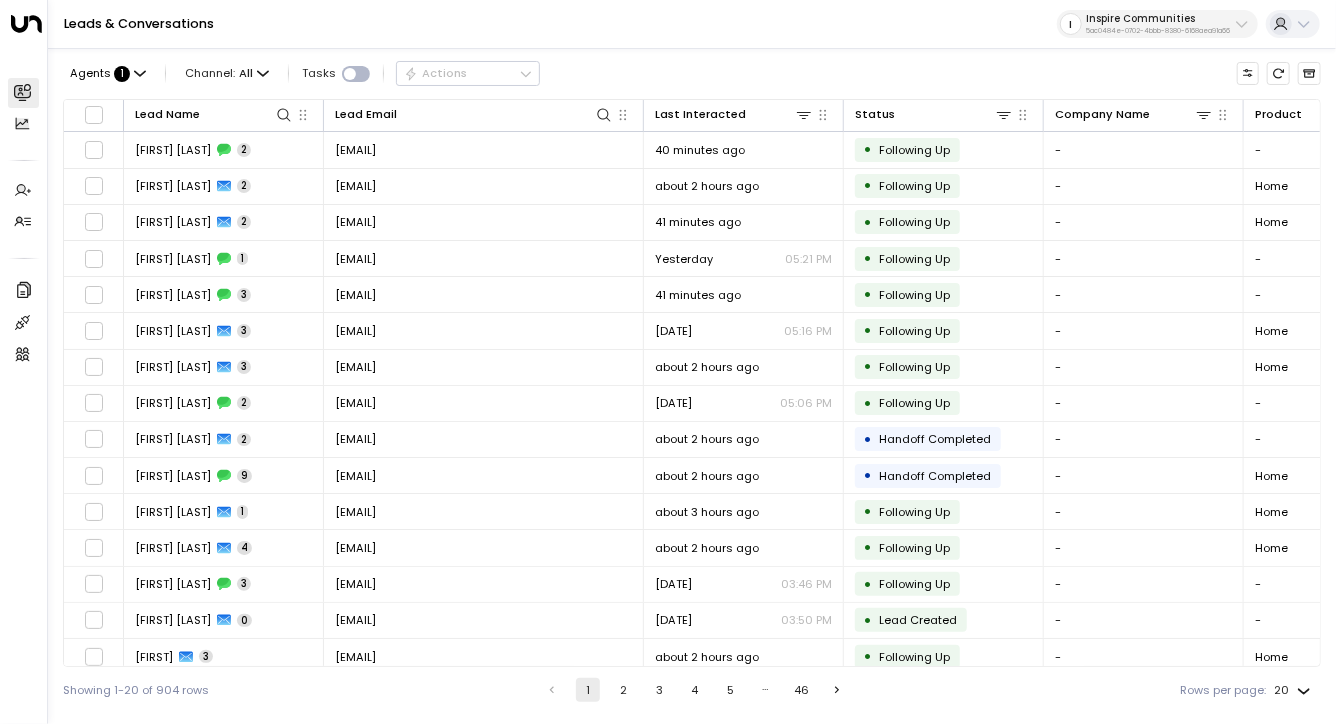 click on "2" at bounding box center (624, 690) 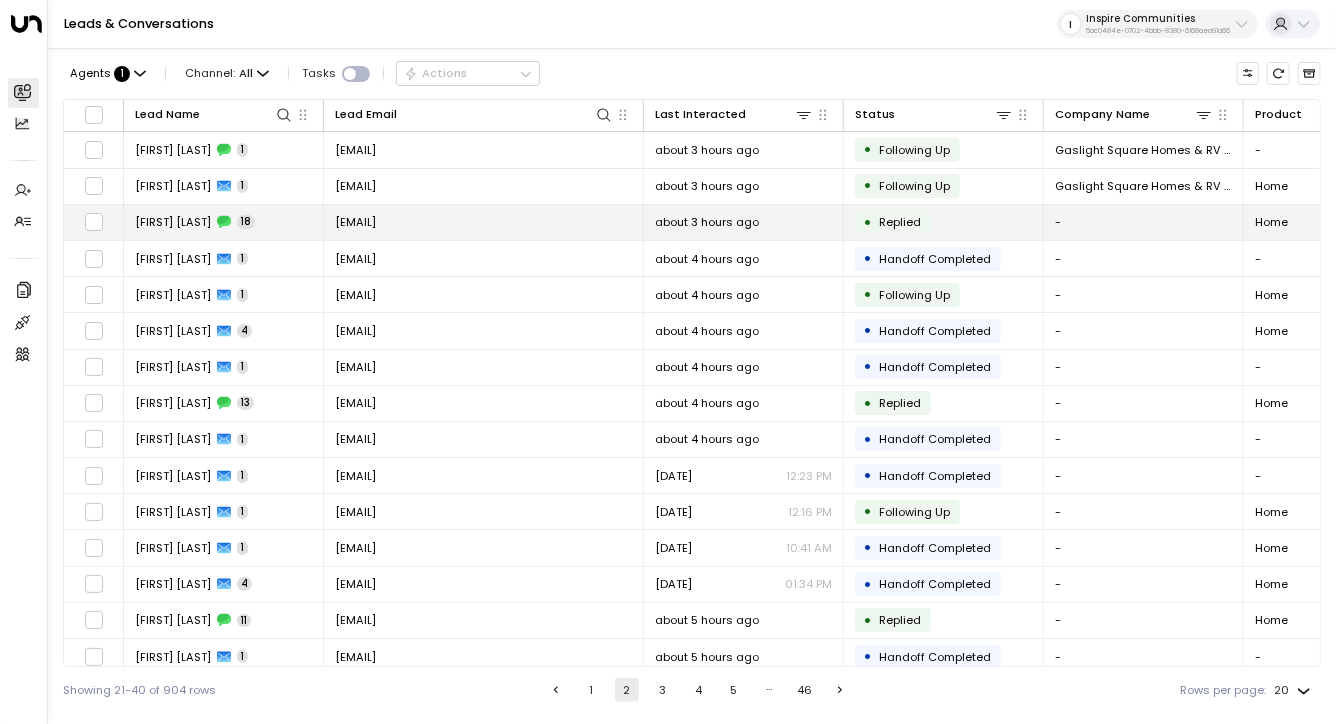 click on "[FIRST] [LAST]" at bounding box center (173, 222) 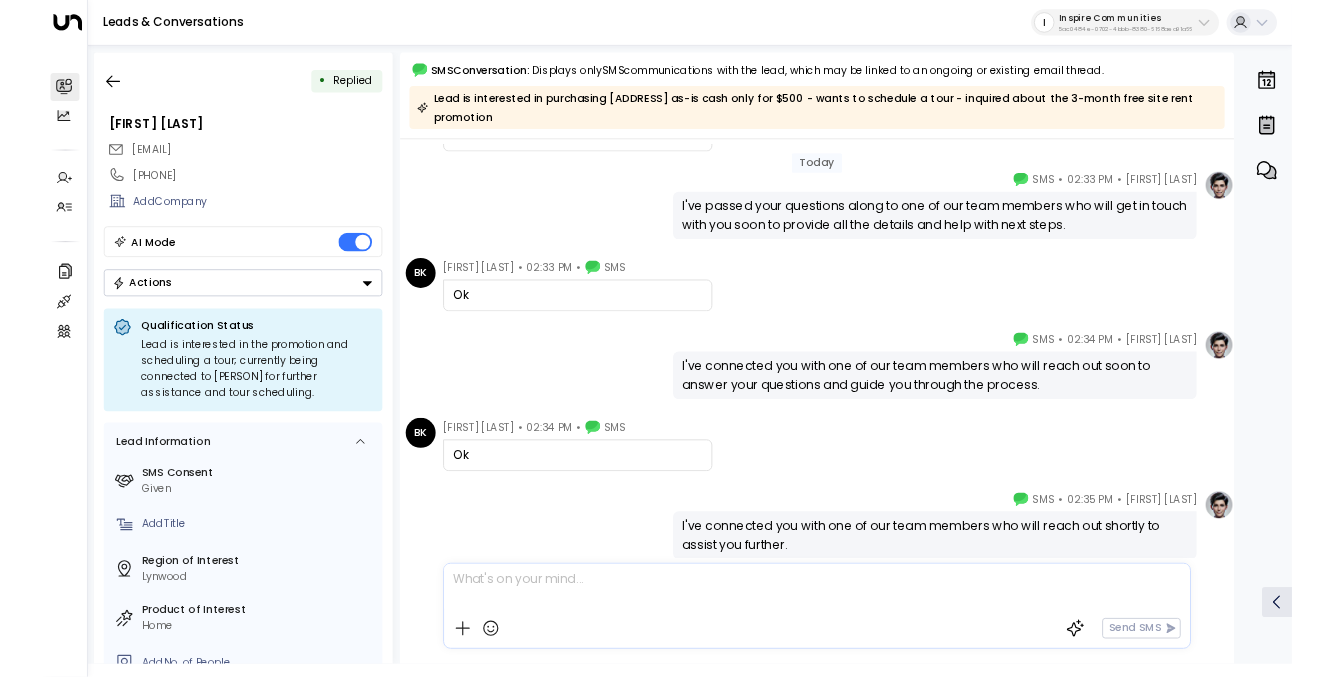 scroll, scrollTop: 0, scrollLeft: 0, axis: both 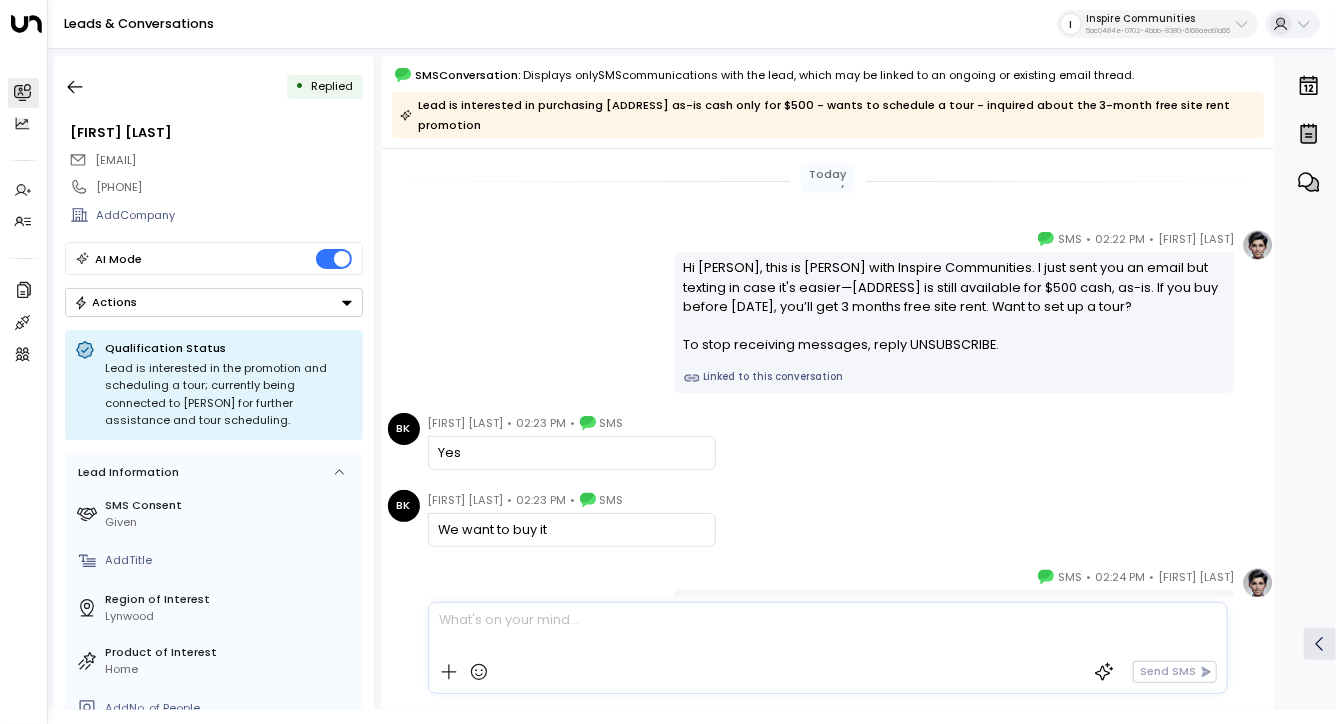 drag, startPoint x: 919, startPoint y: 398, endPoint x: 1033, endPoint y: 488, distance: 145.24461 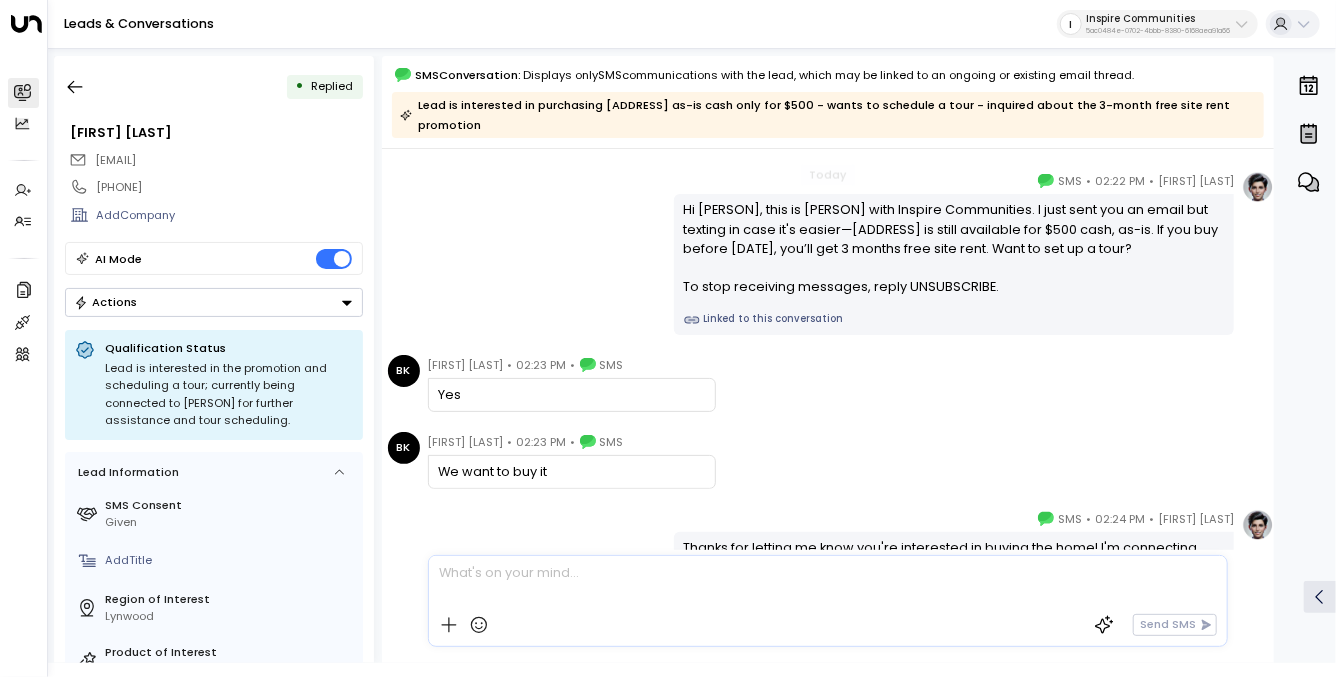 scroll, scrollTop: 56, scrollLeft: 0, axis: vertical 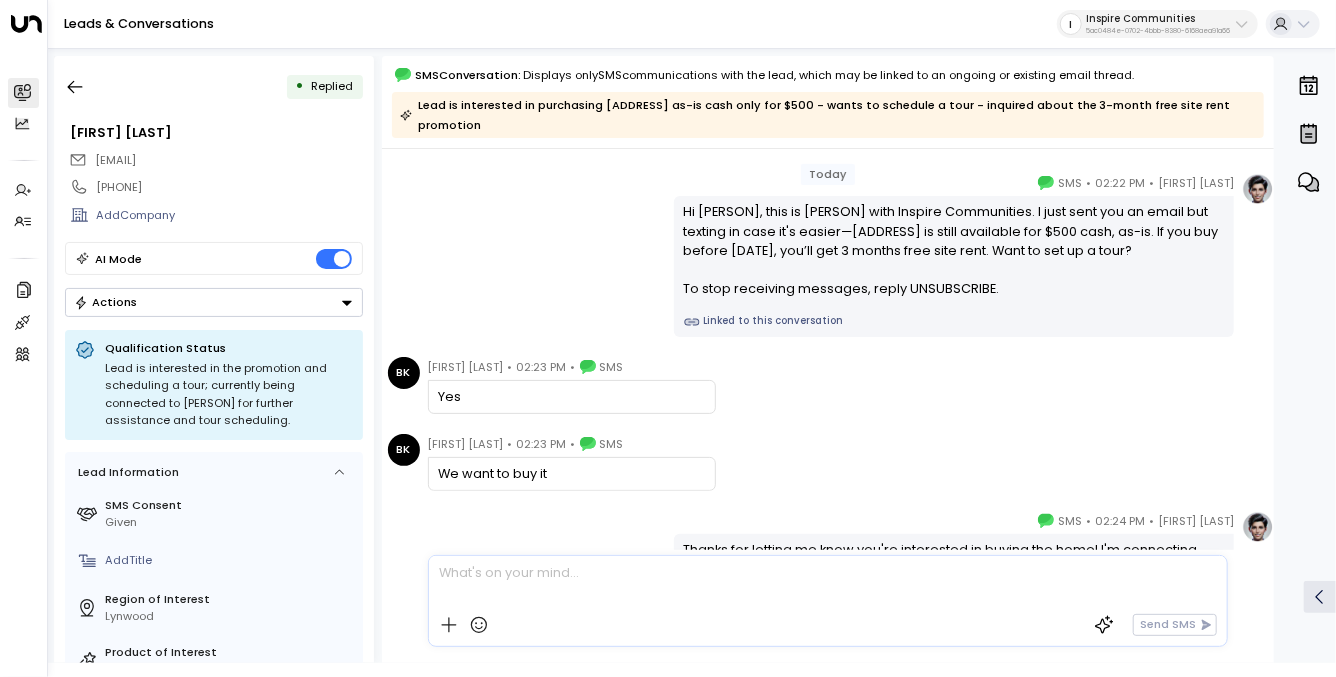 click on "Hi [PERSON], this is [PERSON] with Inspire Communities. I just sent you an email but texting in case it's easier—[ADDRESS] is still available for $500 cash, as-is. If you buy before [DATE], you’ll get 3 months free site rent. Want to set up a tour?
To stop receiving messages, reply UNSUBSCRIBE." at bounding box center [954, 250] 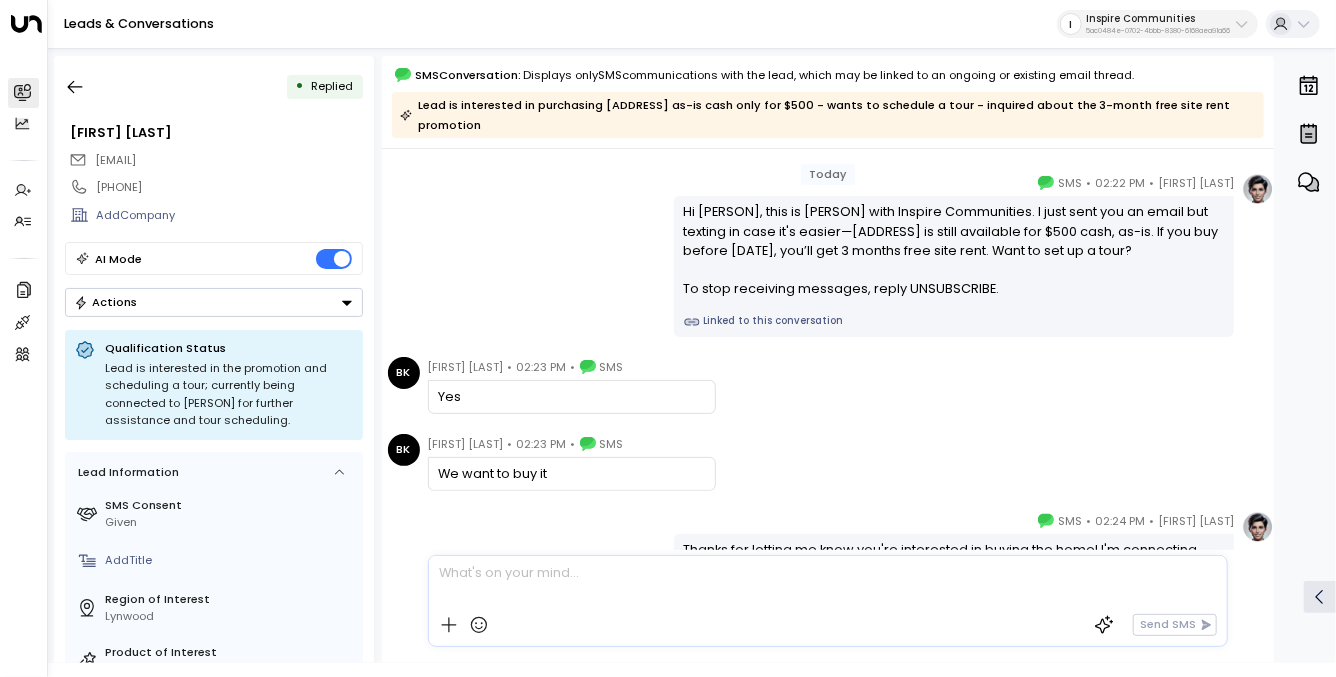 click on "Hi [PERSON], this is [PERSON] with Inspire Communities. I just sent you an email but texting in case it's easier—[ADDRESS] is still available for $500 cash, as-is. If you buy before [DATE], you’ll get 3 months free site rent. Want to set up a tour?
To stop receiving messages, reply UNSUBSCRIBE." at bounding box center [954, 250] 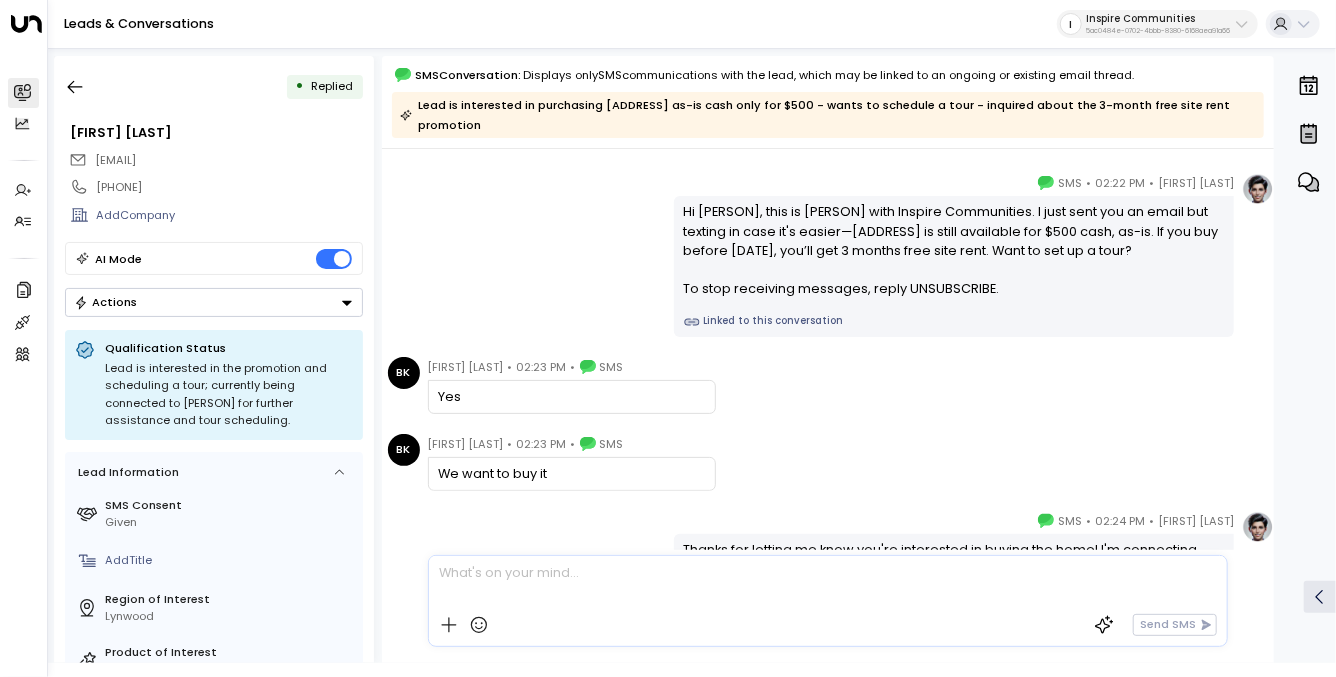 click on "Today [PERSON] • [TIME] • SMS Hi [PERSON], this is [PERSON] with Inspire Communities. I just sent you an email but texting in case it's easier—[ADDRESS] is still available for $500 cash, as-is. If you buy before [DATE], you’ll get 3 months free site rent. Want to set up a tour?
To stop receiving messages, reply UNSUBSCRIBE. Linked to this conversation BK [PERSON] • [TIME] • SMS Yes BK [PERSON] • [TIME] • SMS We want to buy it [PERSON] • [TIME] • SMS Thanks for letting me know you're interested in buying the home! I'm connecting you with [PERSON], who will help coordinate the next steps and schedule your tour. You’ll hear from her soon via email. Linked to this conversation Not Delivered BK [PERSON] • [TIME] • SMS When you are available to schedule a tour?" at bounding box center (828, 988) 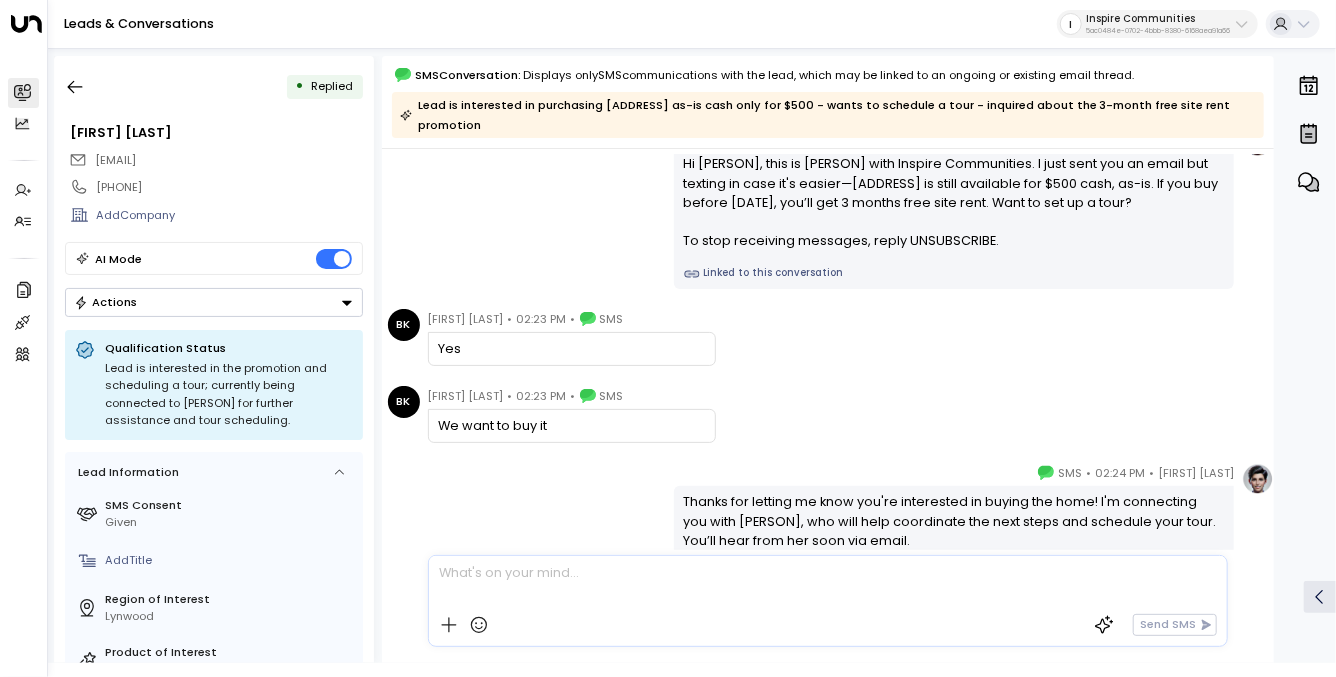 scroll, scrollTop: 105, scrollLeft: 0, axis: vertical 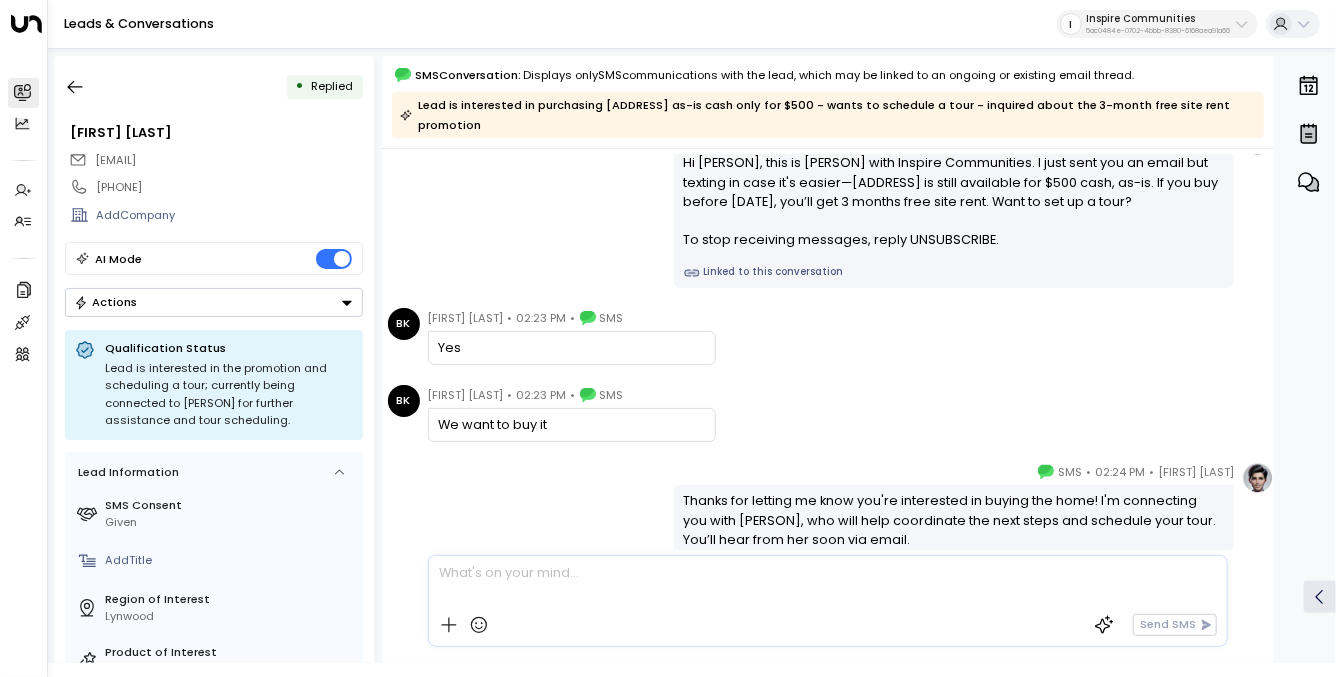 drag, startPoint x: 677, startPoint y: 161, endPoint x: 974, endPoint y: 246, distance: 308.92395 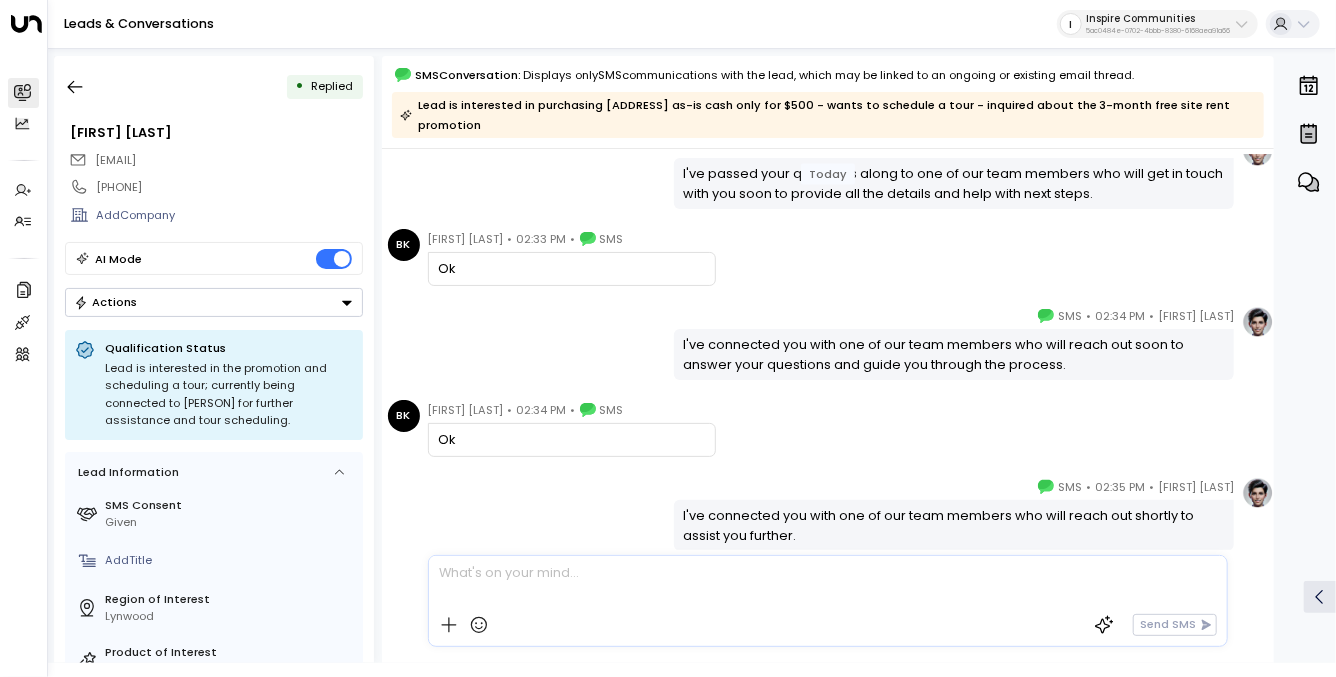 scroll, scrollTop: 1384, scrollLeft: 0, axis: vertical 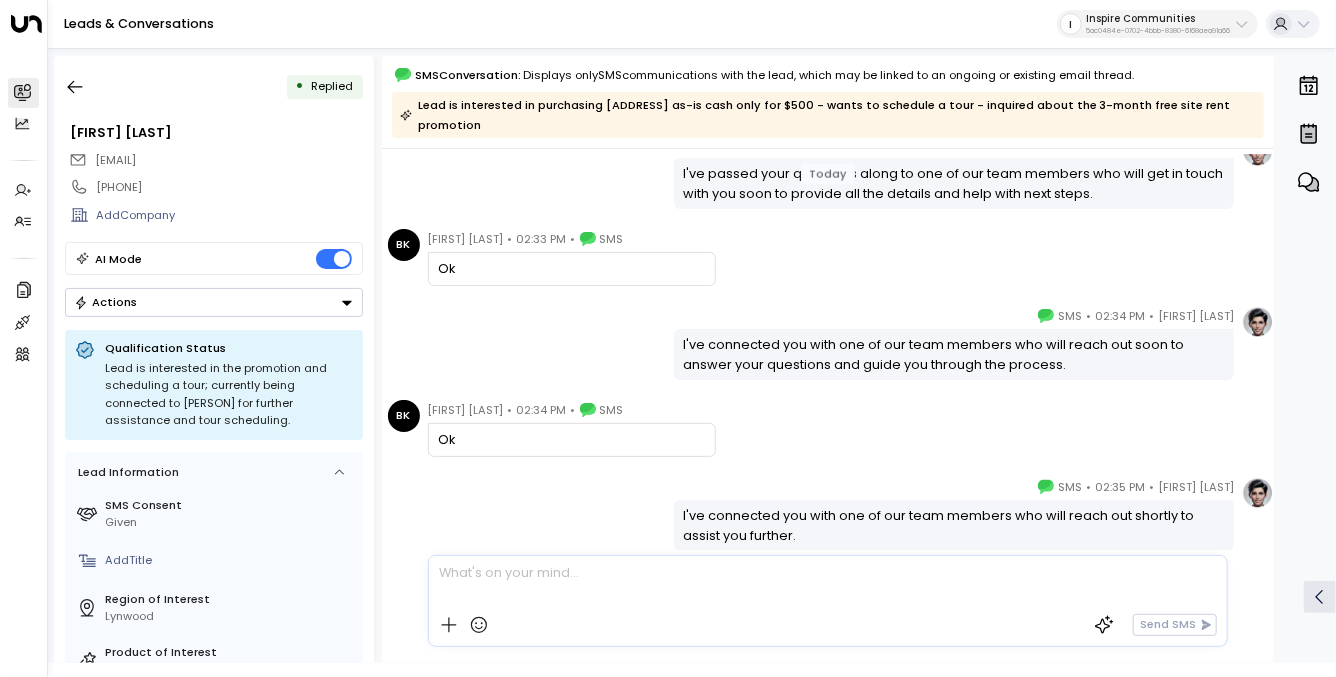 click at bounding box center [827, 580] 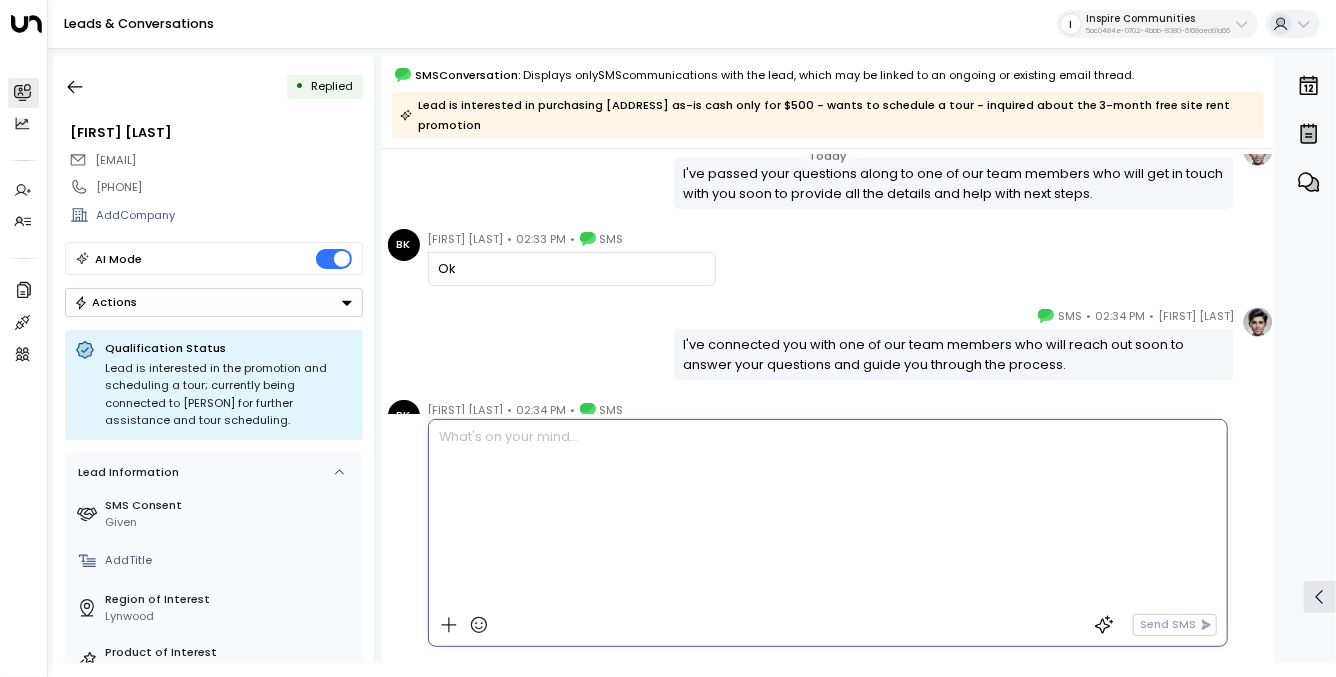 click on "I've connected you with one of our team members who will reach out soon to answer your questions and guide you through the process." at bounding box center (954, 354) 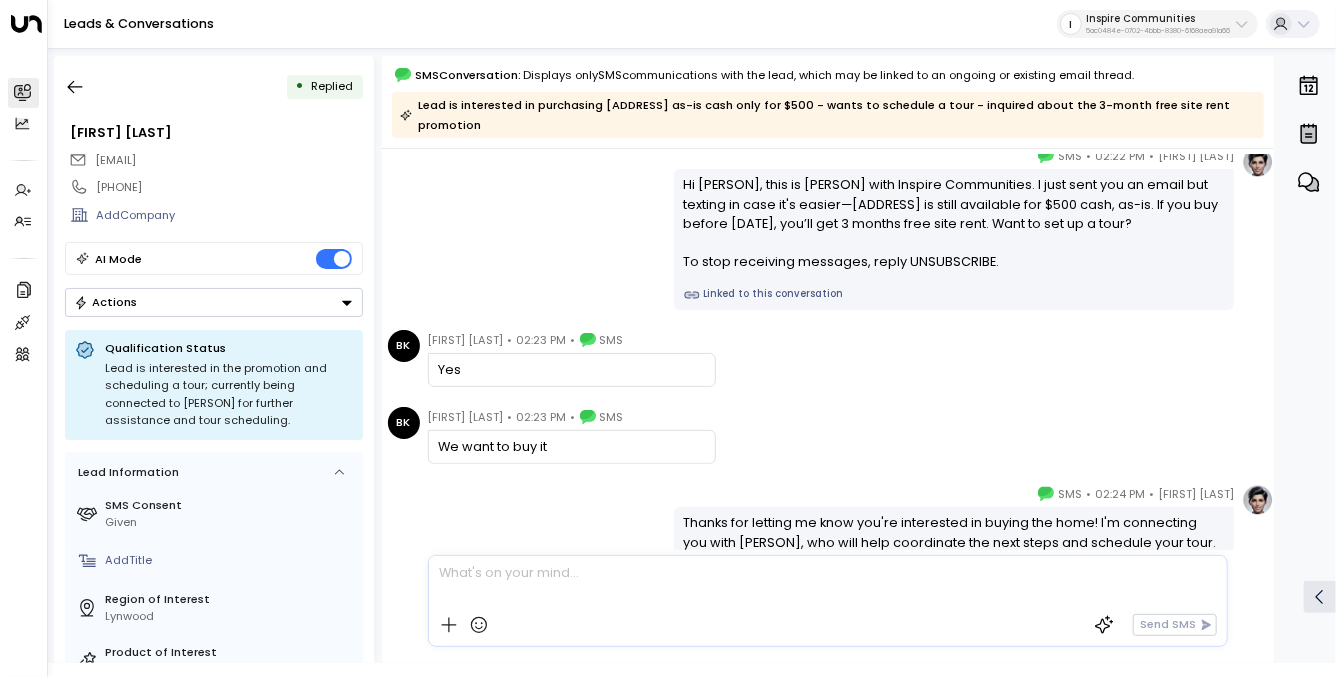 scroll, scrollTop: 0, scrollLeft: 0, axis: both 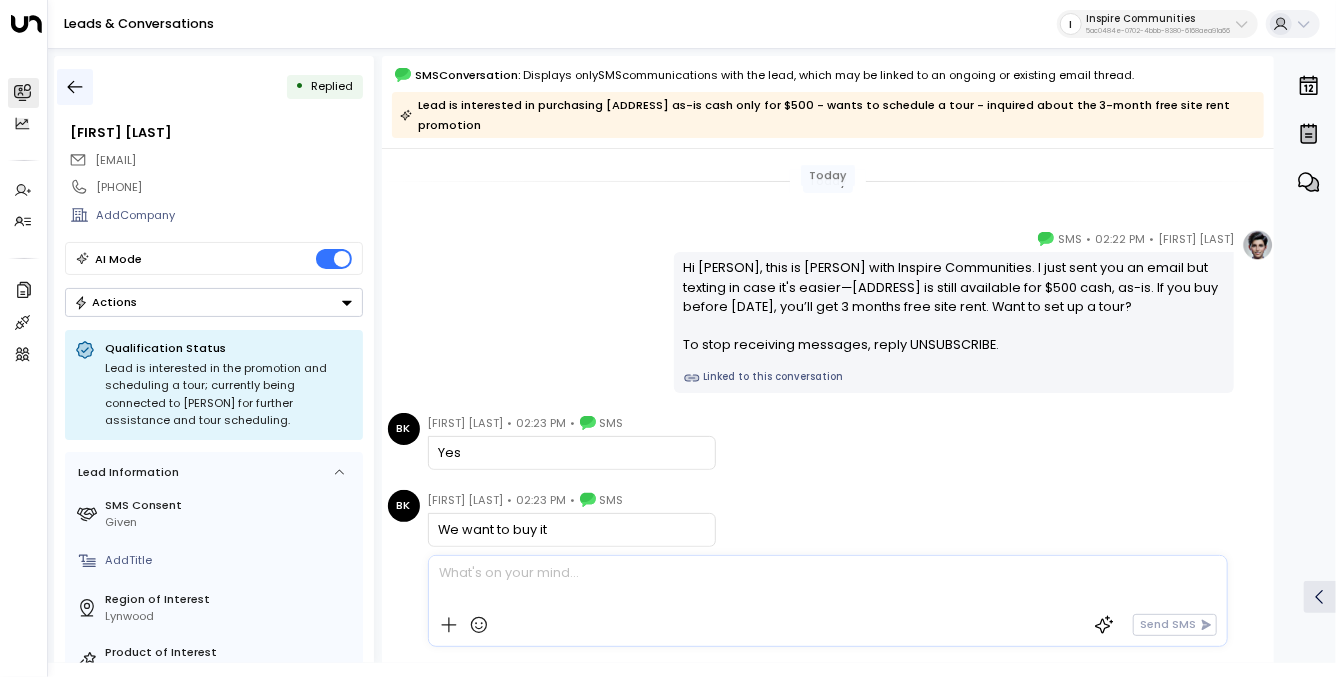 click at bounding box center (75, 87) 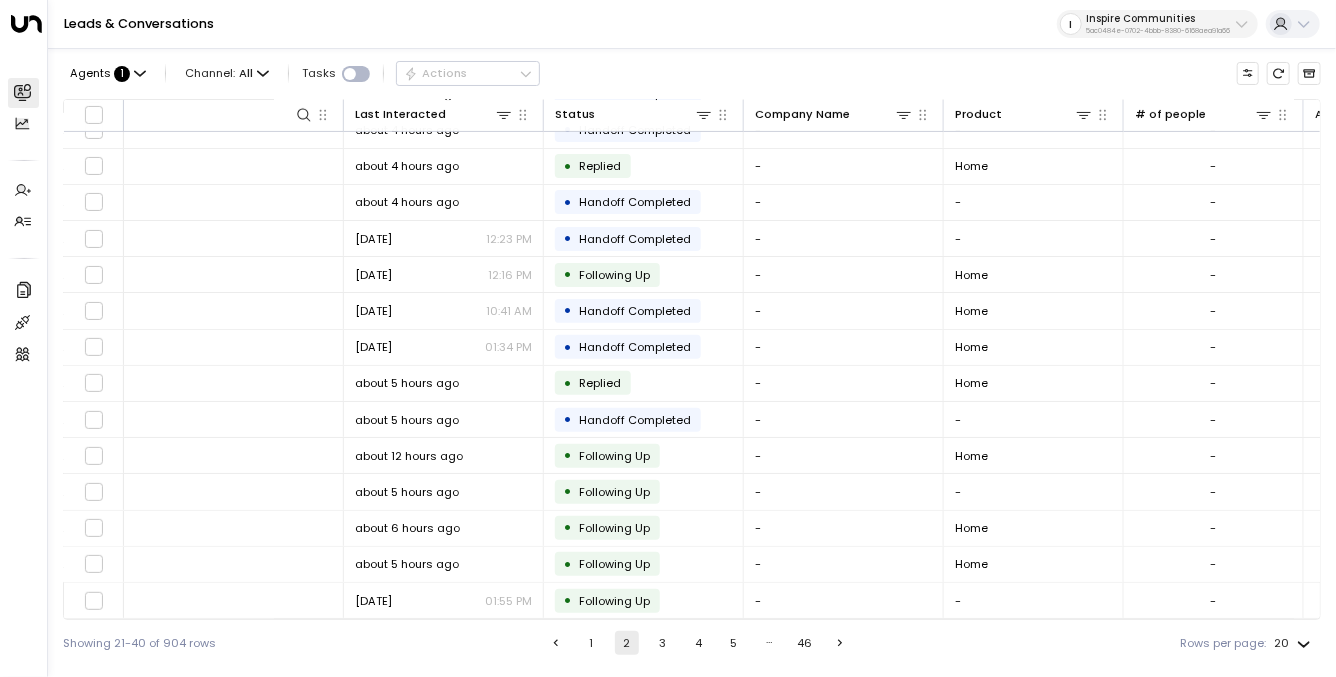 scroll, scrollTop: 239, scrollLeft: 299, axis: both 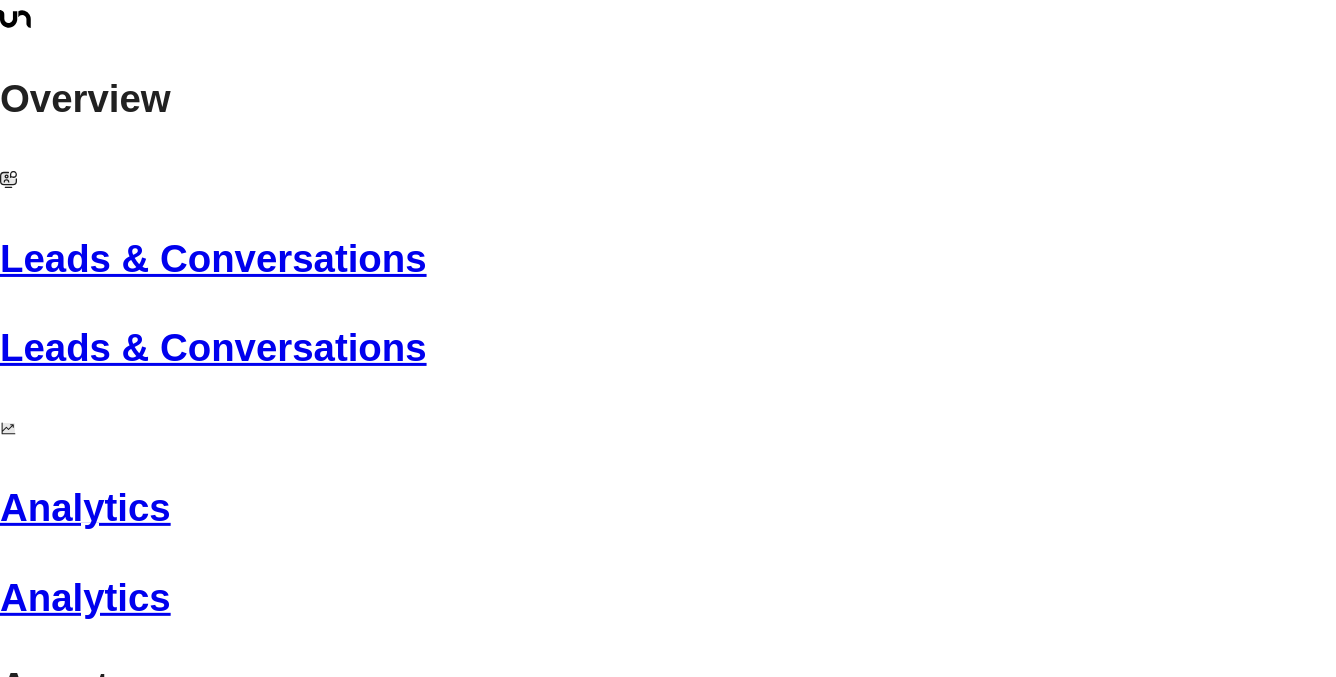 click on "2" at bounding box center [586, 3110] 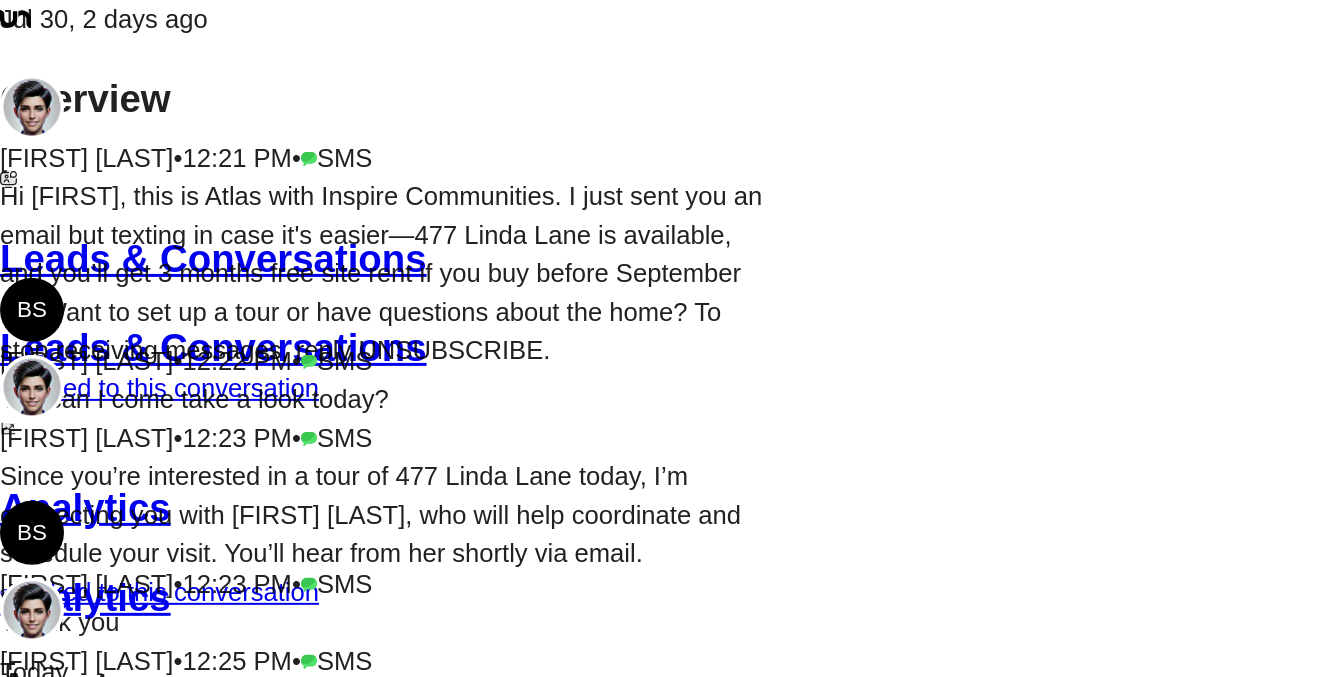 scroll, scrollTop: 0, scrollLeft: 0, axis: both 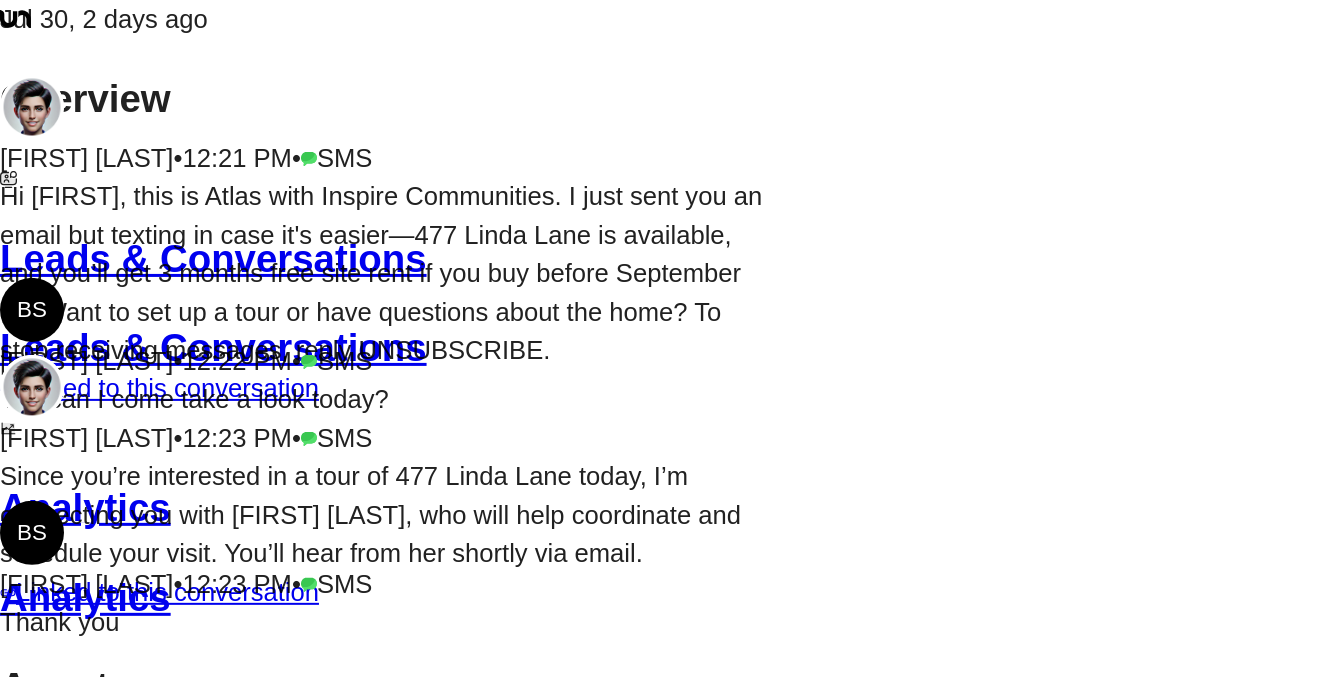 click 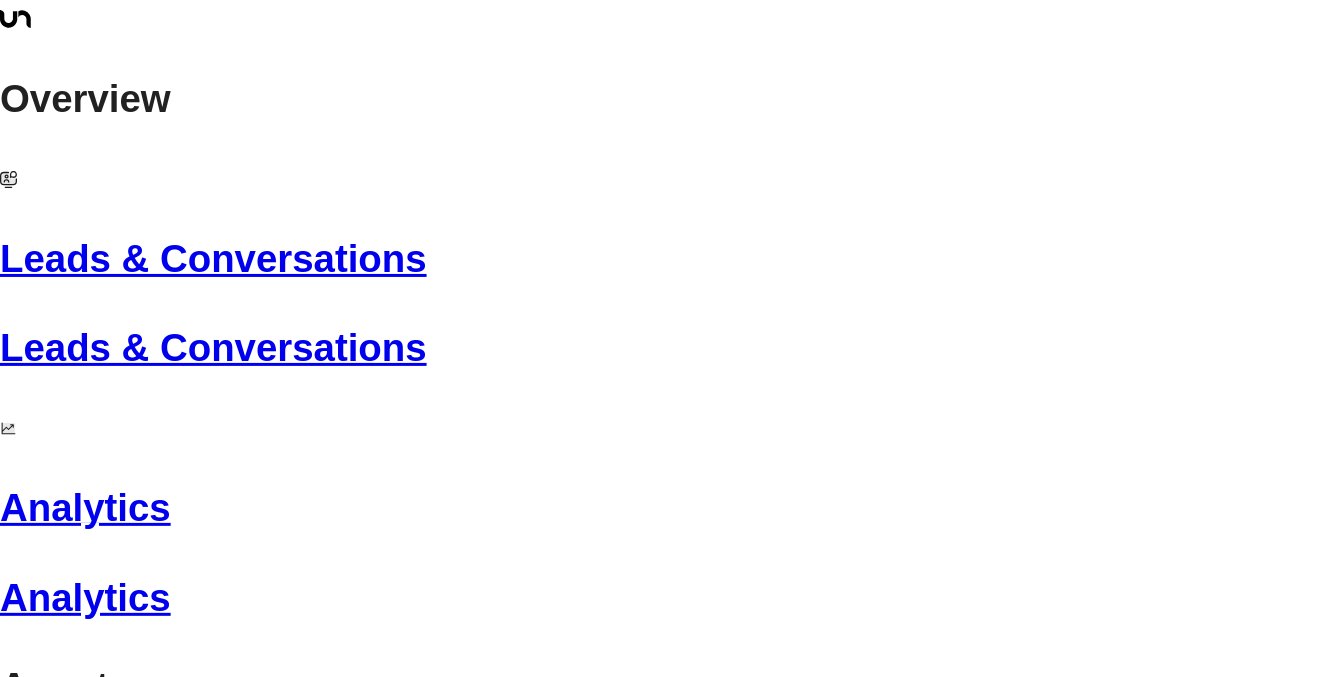 scroll, scrollTop: 239, scrollLeft: 0, axis: vertical 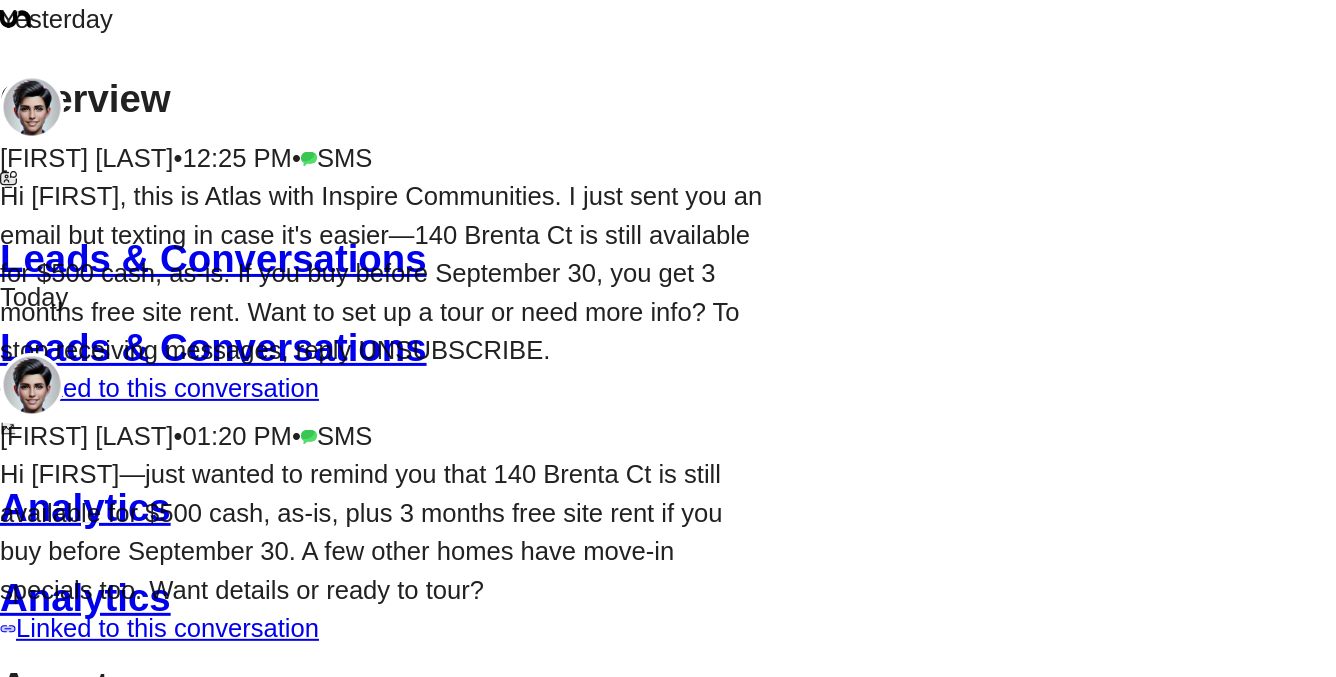 click 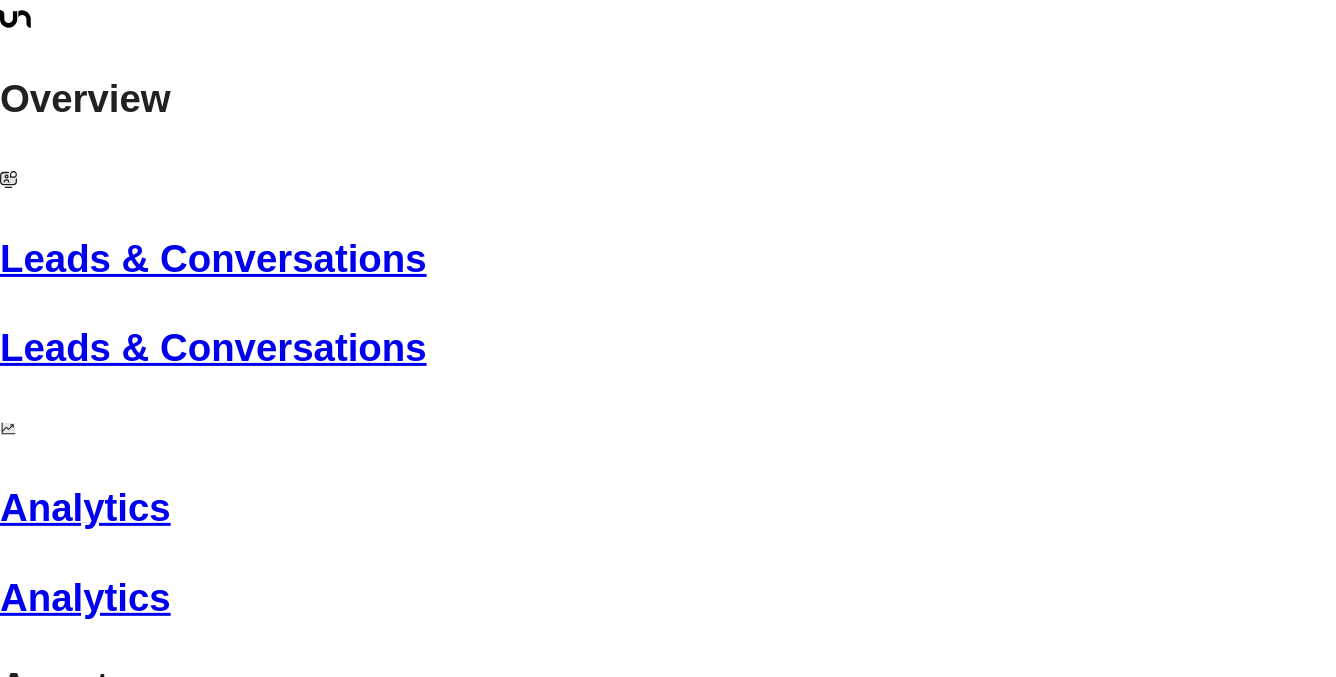 click on "3" at bounding box center [638, 3110] 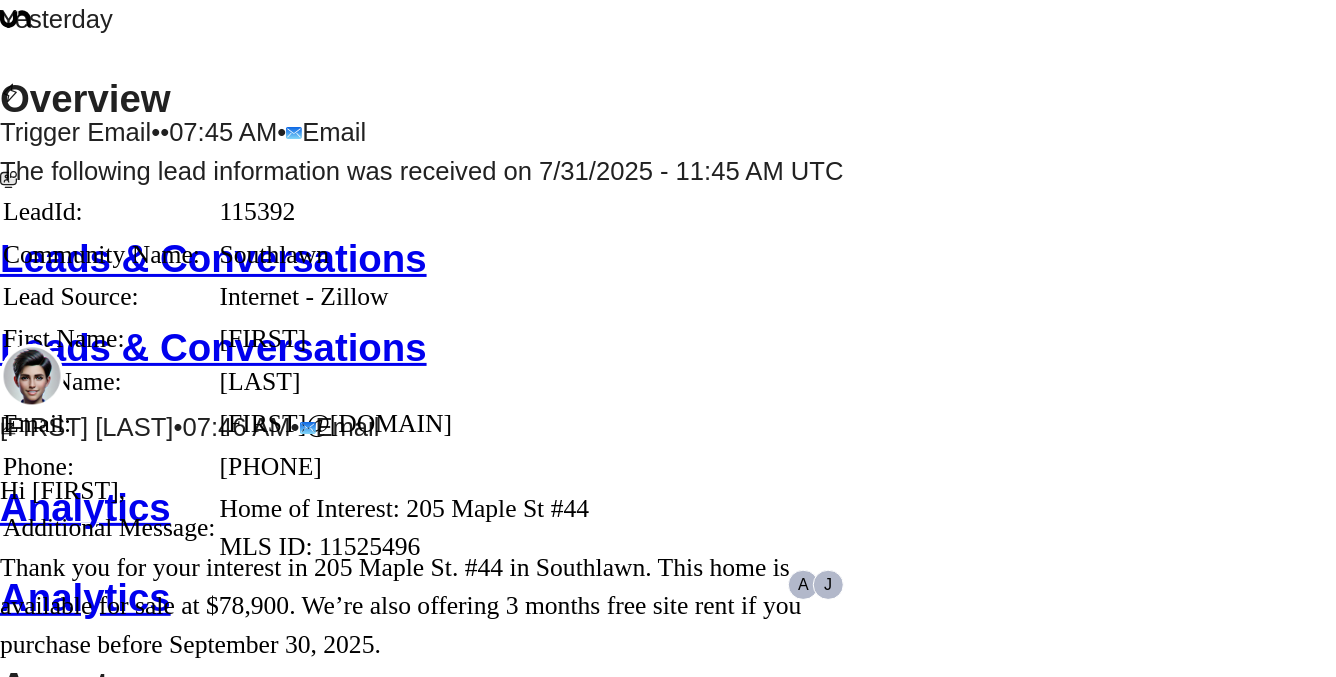 scroll, scrollTop: 0, scrollLeft: 0, axis: both 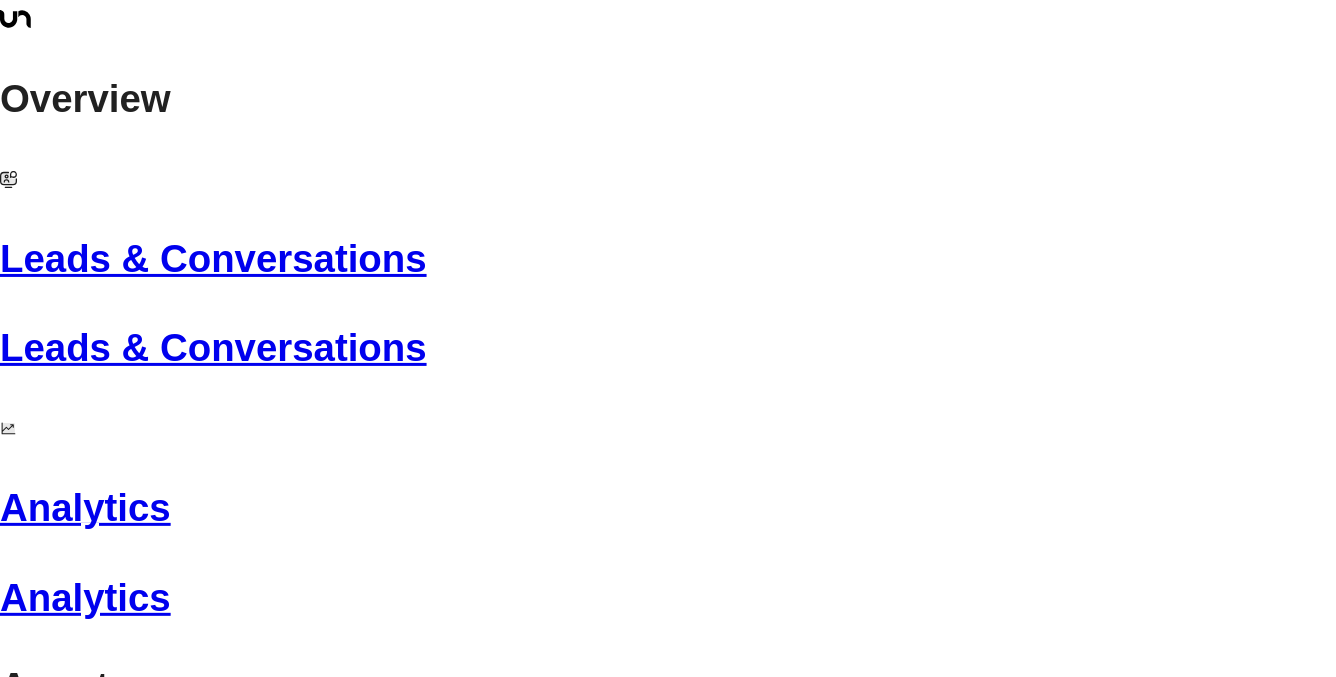 click 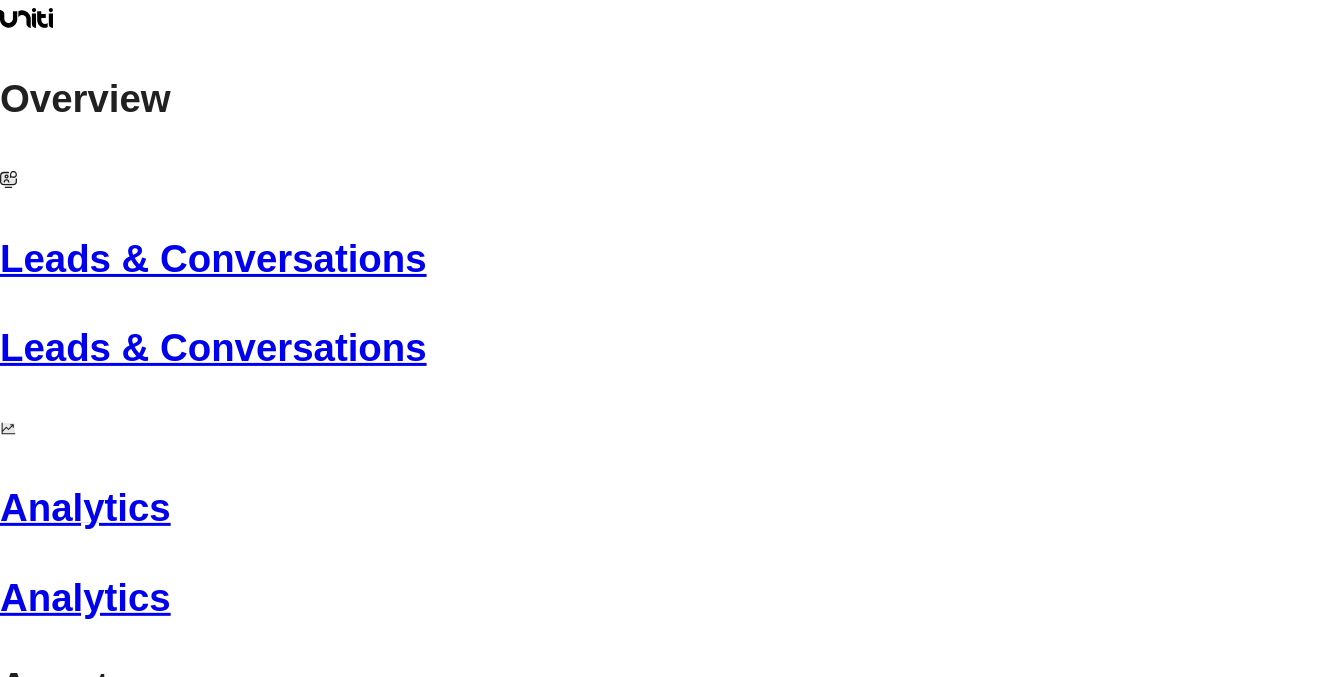 click on "Manage Agents" at bounding box center [668, 1096] 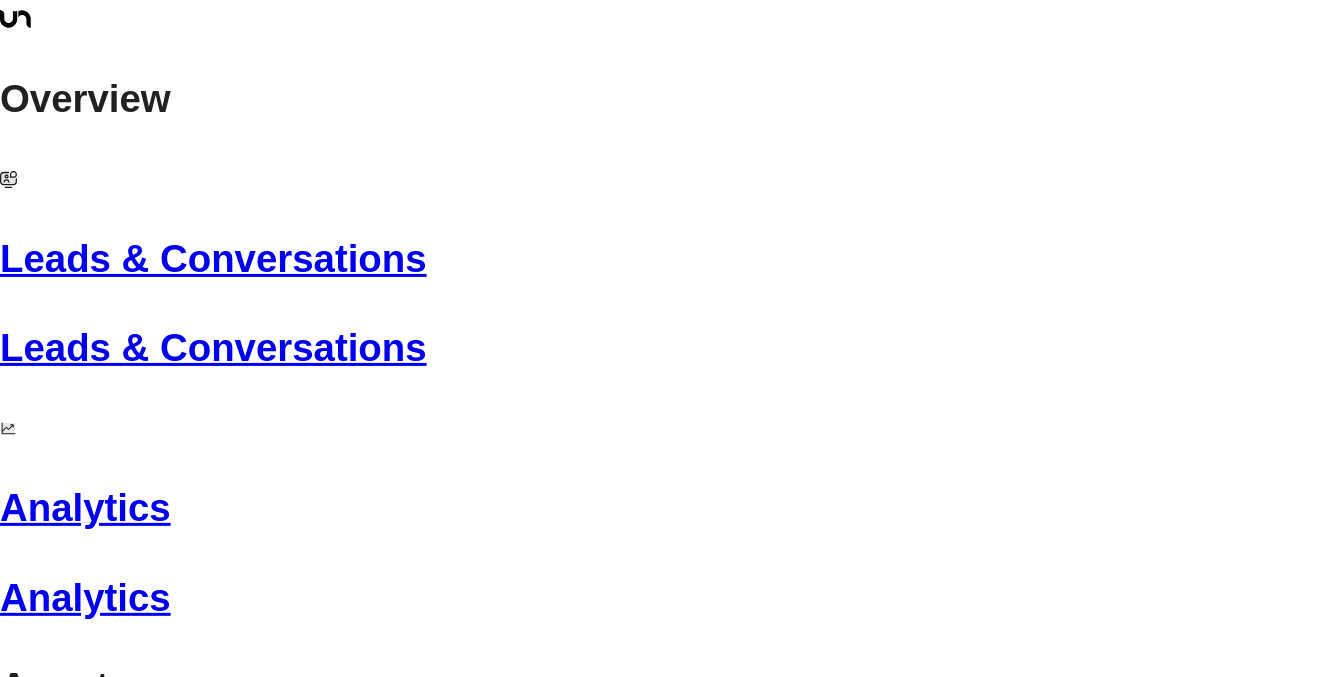 click on "atlas@inspirecommunities.com" at bounding box center (193, 2648) 